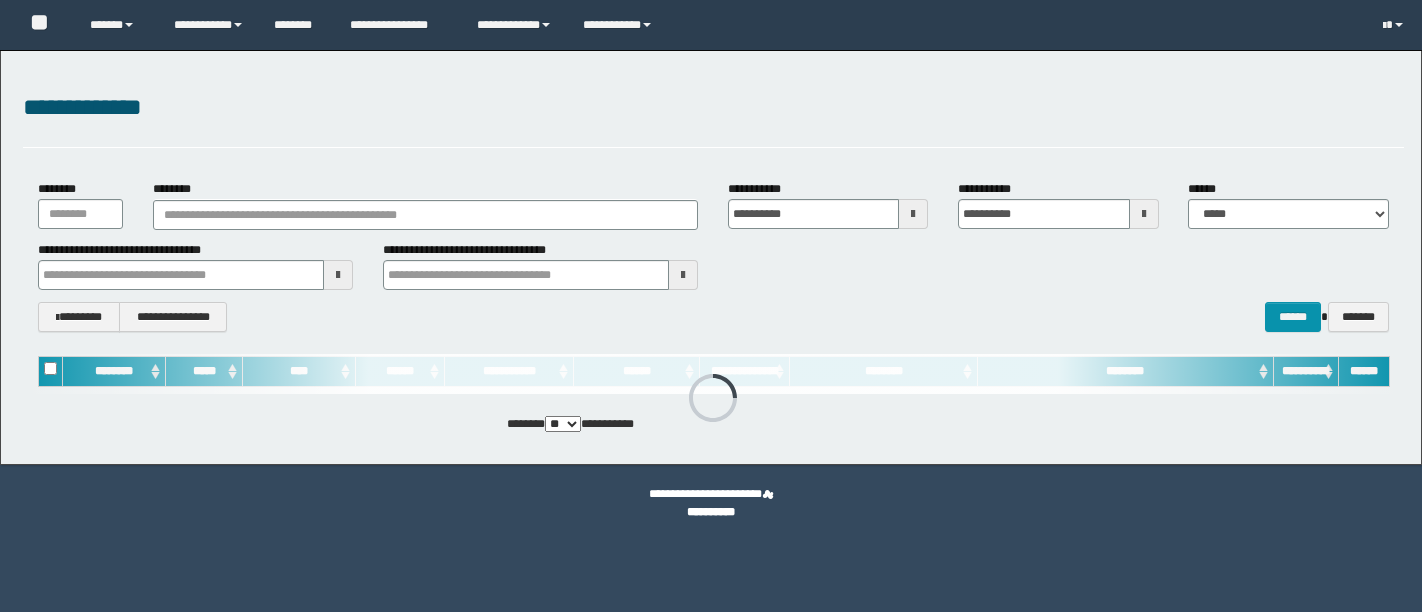 scroll, scrollTop: 0, scrollLeft: 0, axis: both 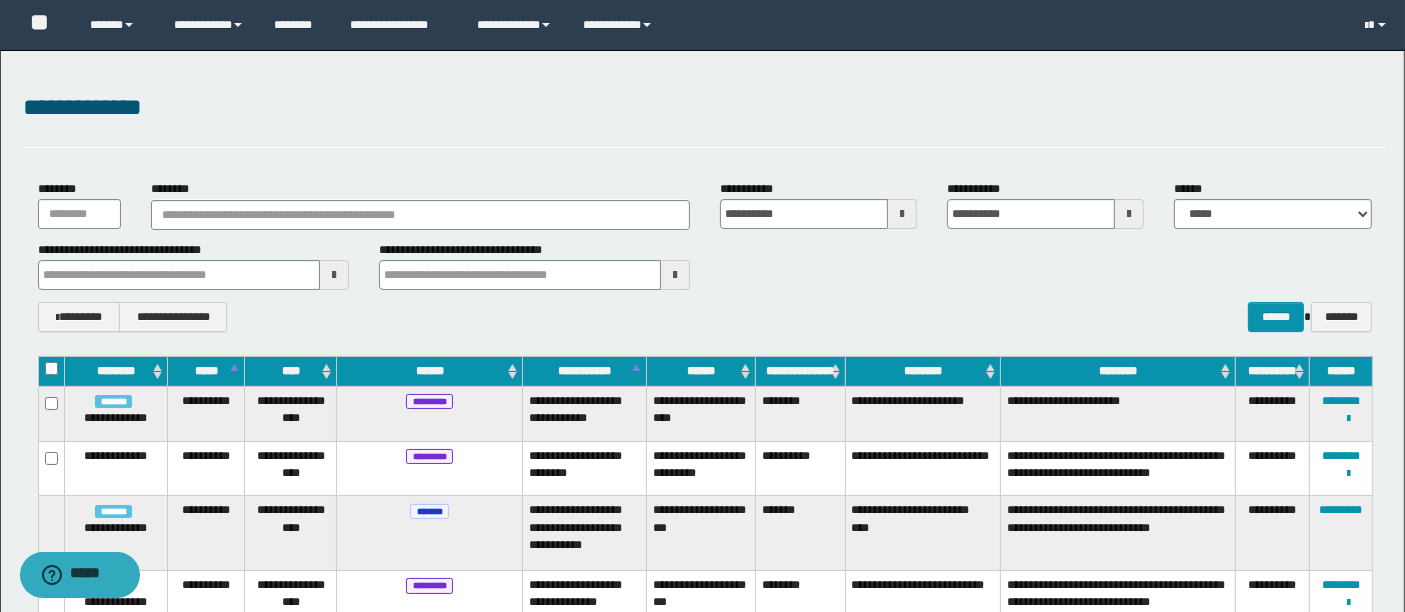 click on "**********" at bounding box center [705, 316] 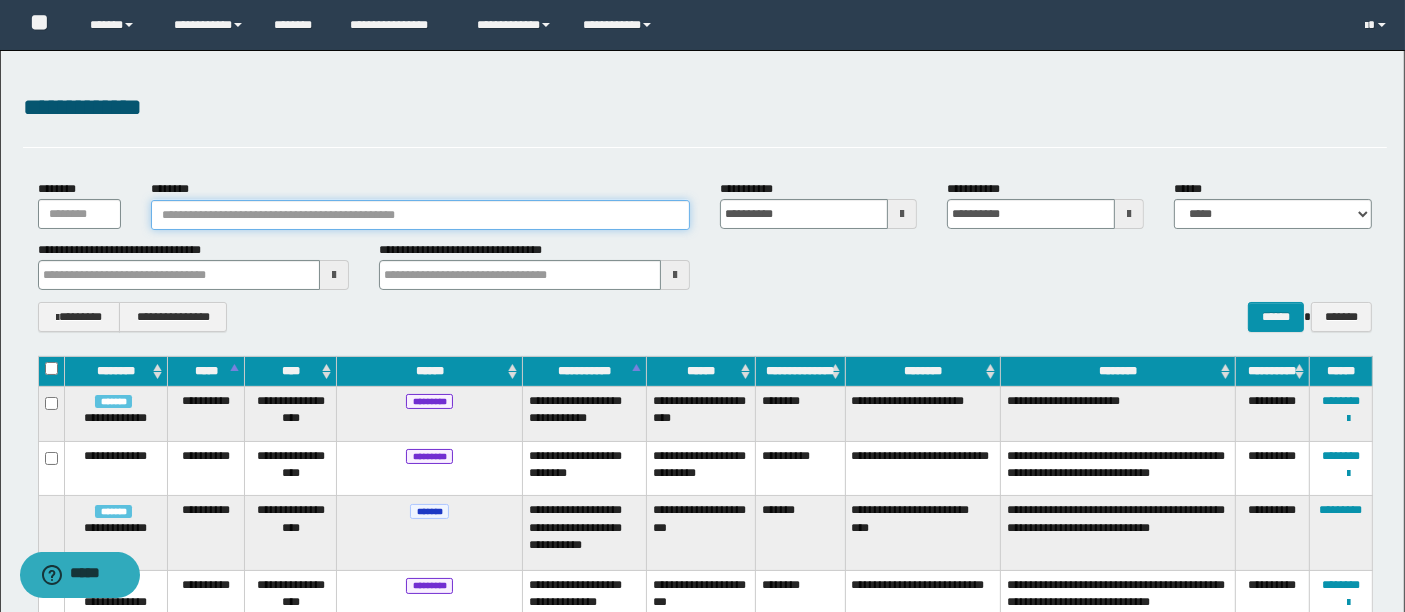 click on "********" at bounding box center (420, 215) 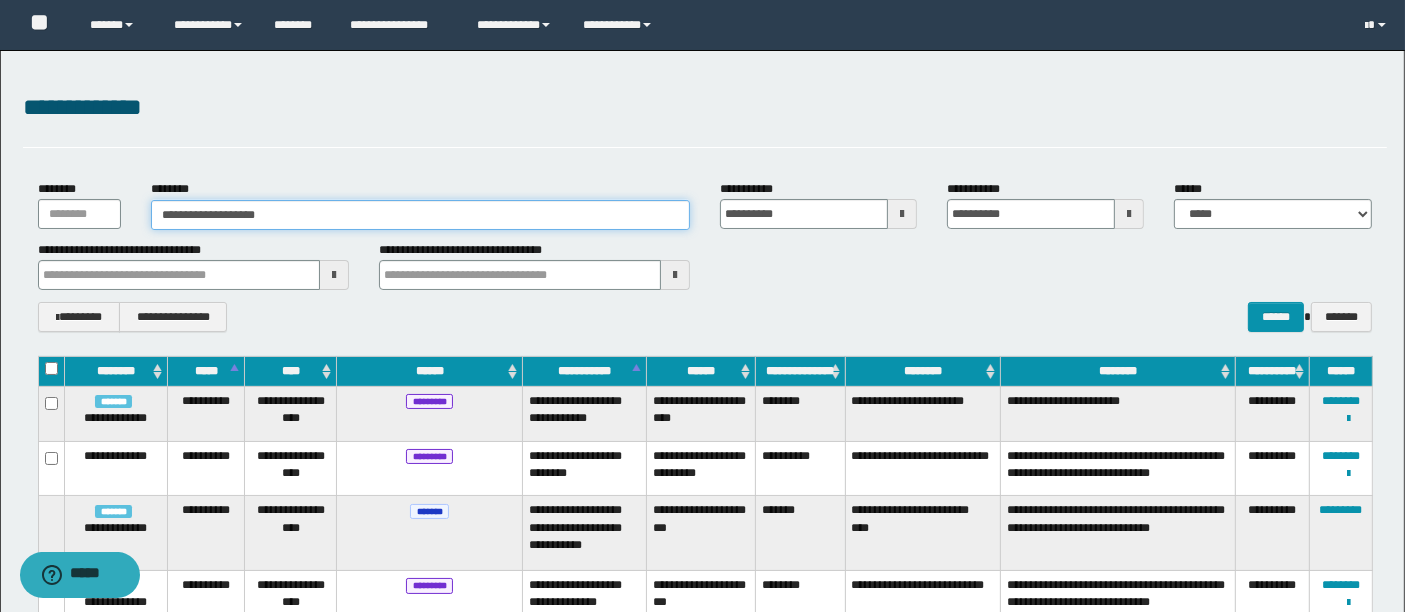 type on "**********" 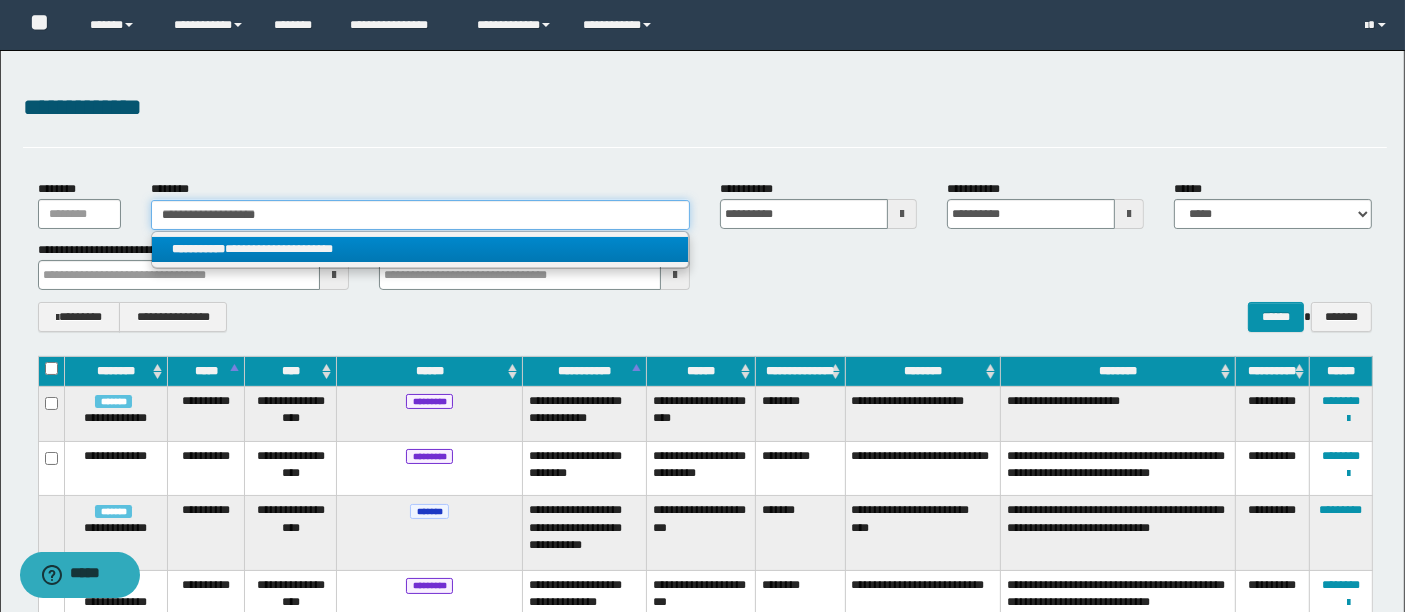 type on "**********" 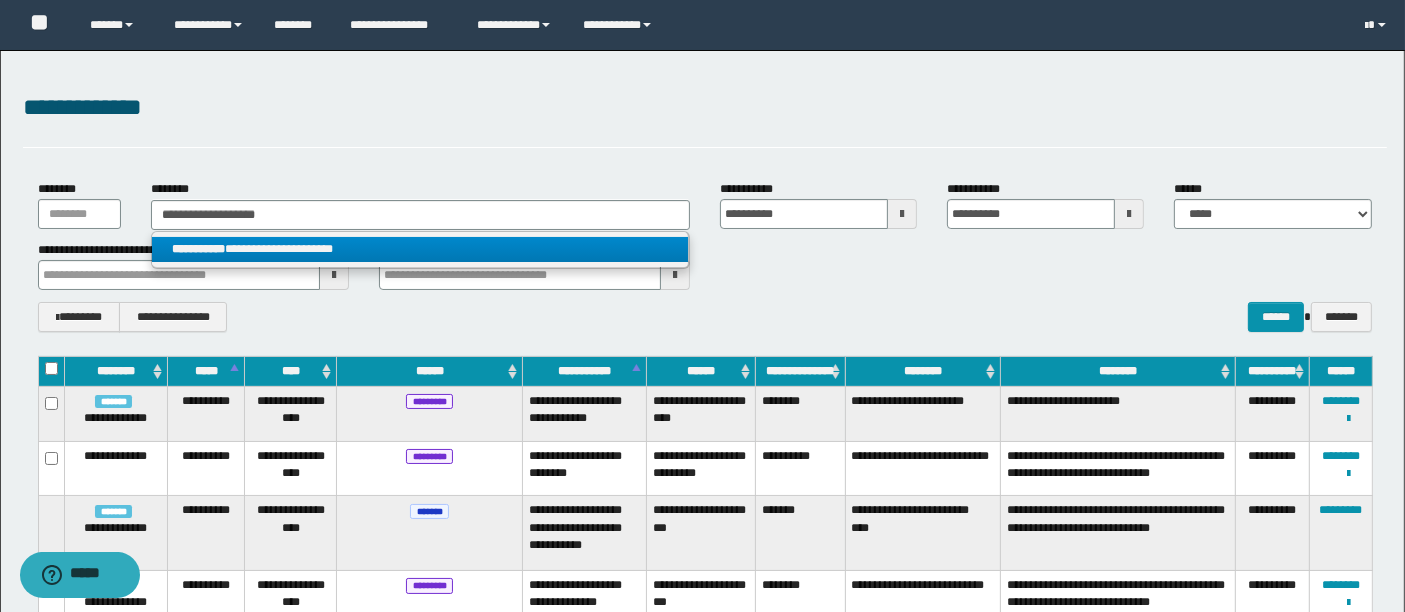 click on "**********" at bounding box center [420, 249] 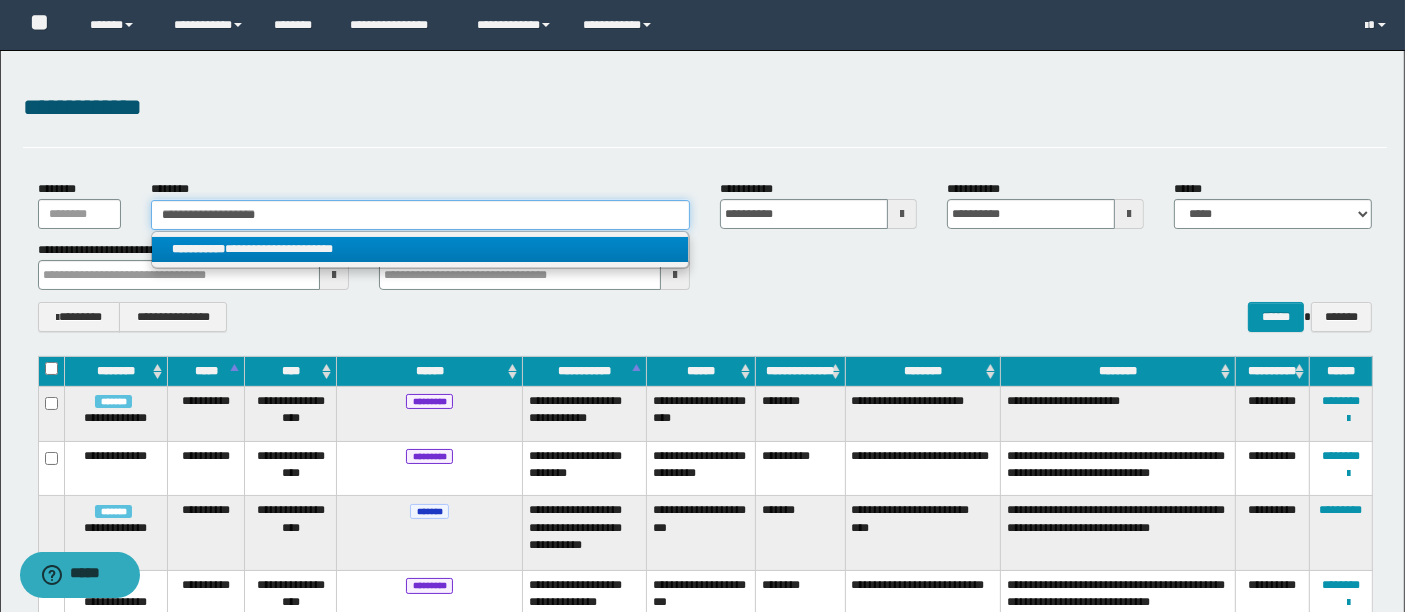 type 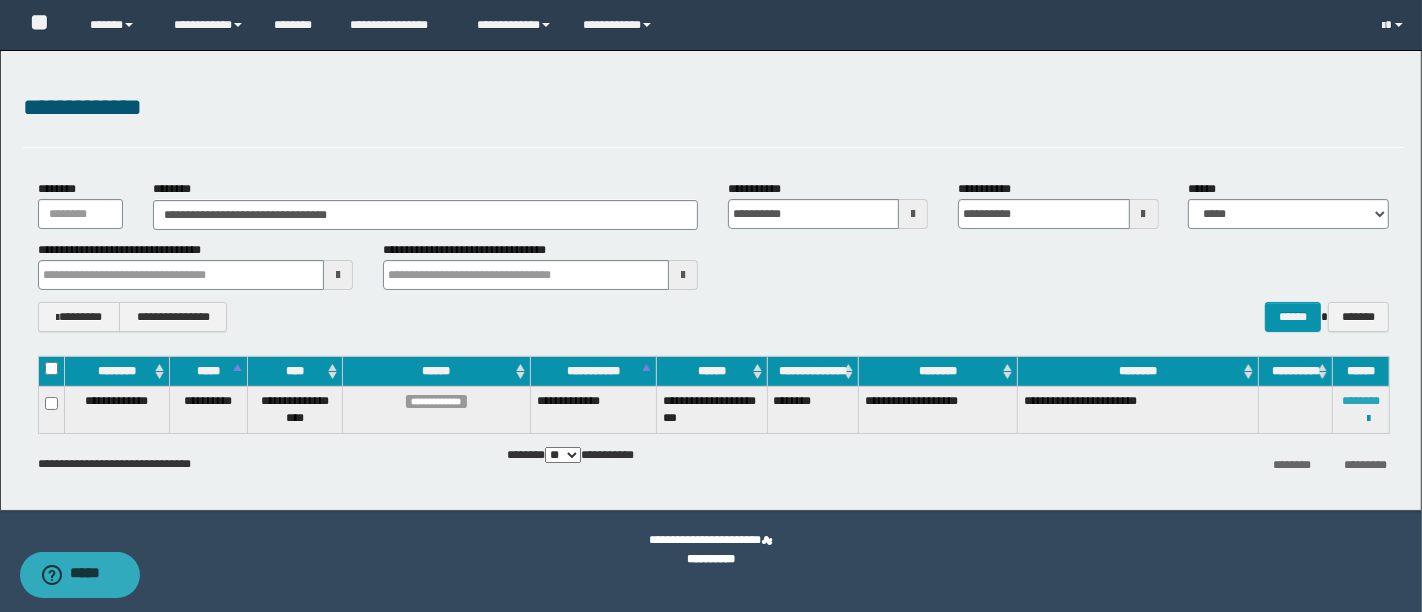 click on "********" at bounding box center [1361, 401] 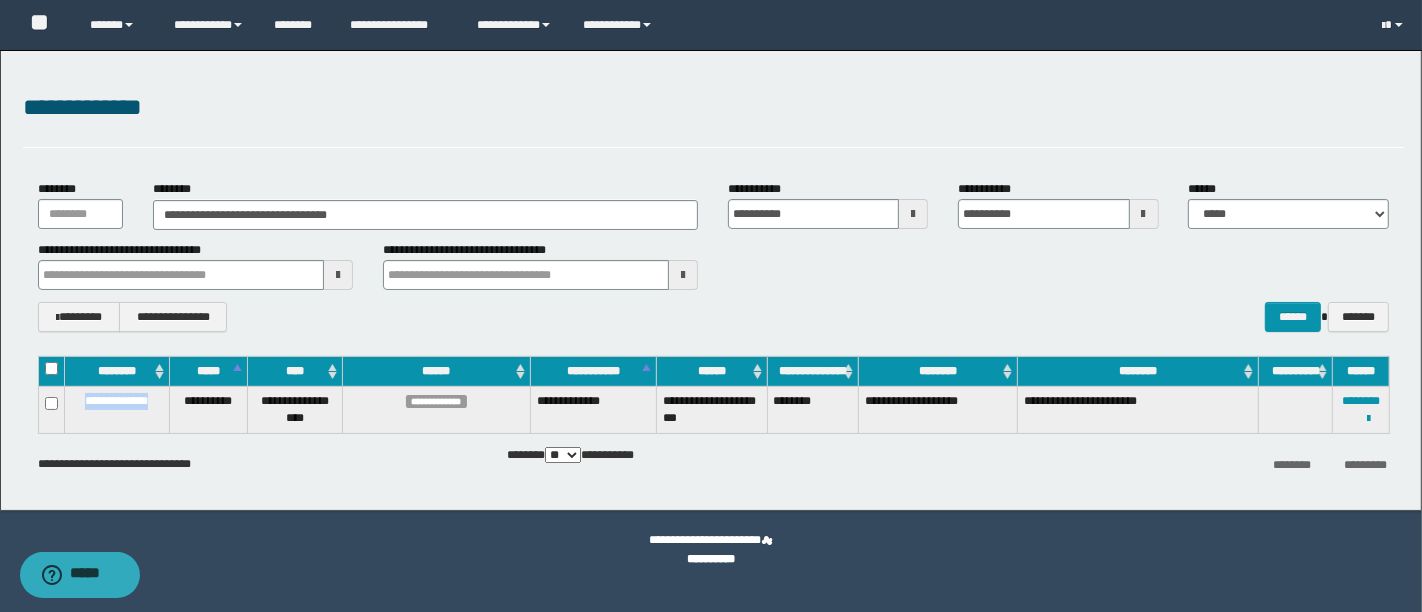 drag, startPoint x: 156, startPoint y: 398, endPoint x: 73, endPoint y: 401, distance: 83.0542 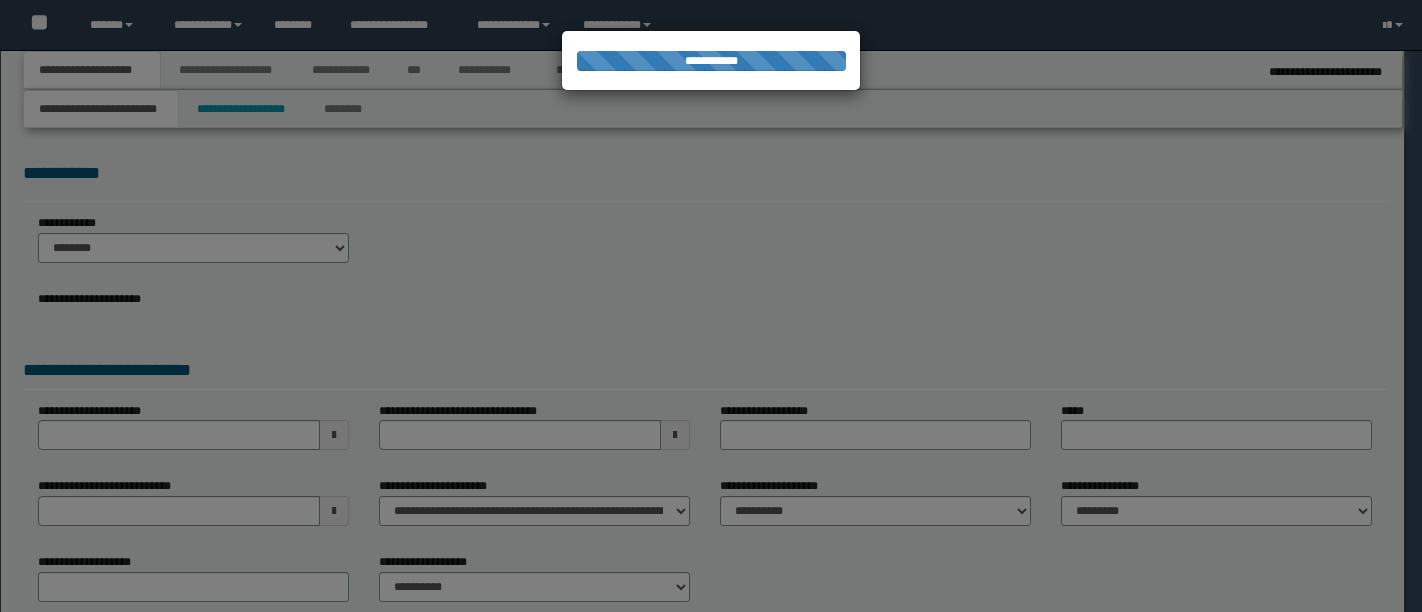 scroll, scrollTop: 0, scrollLeft: 0, axis: both 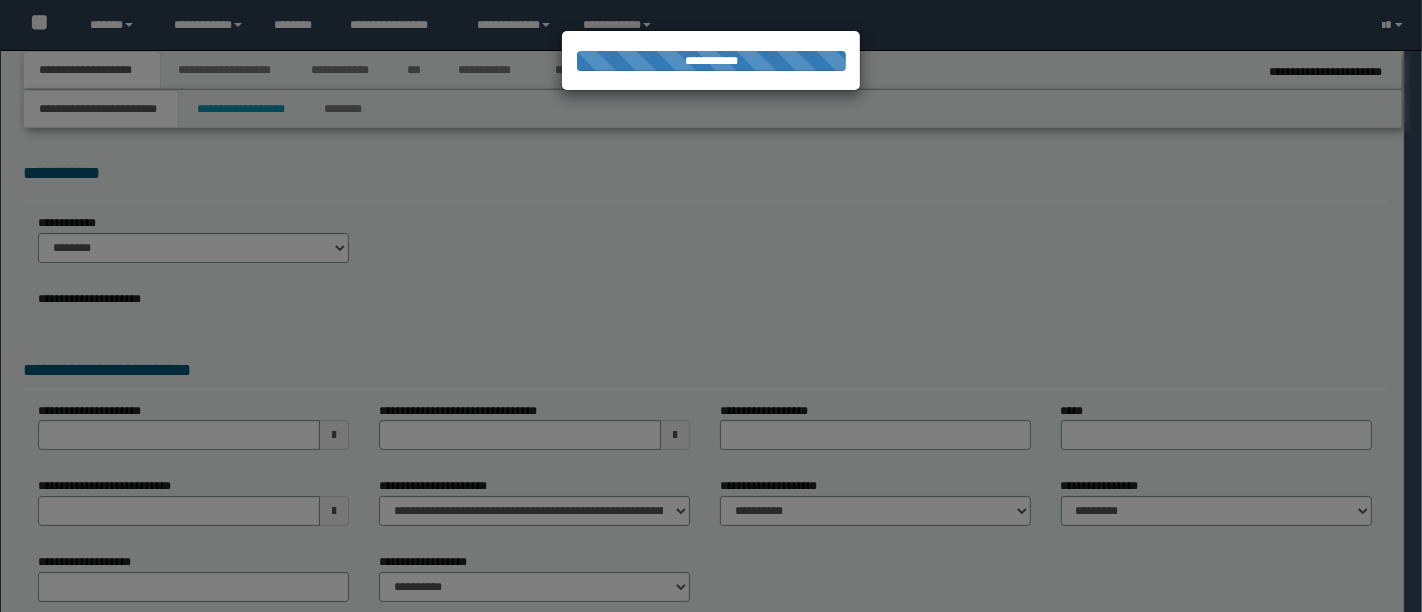 type on "**********" 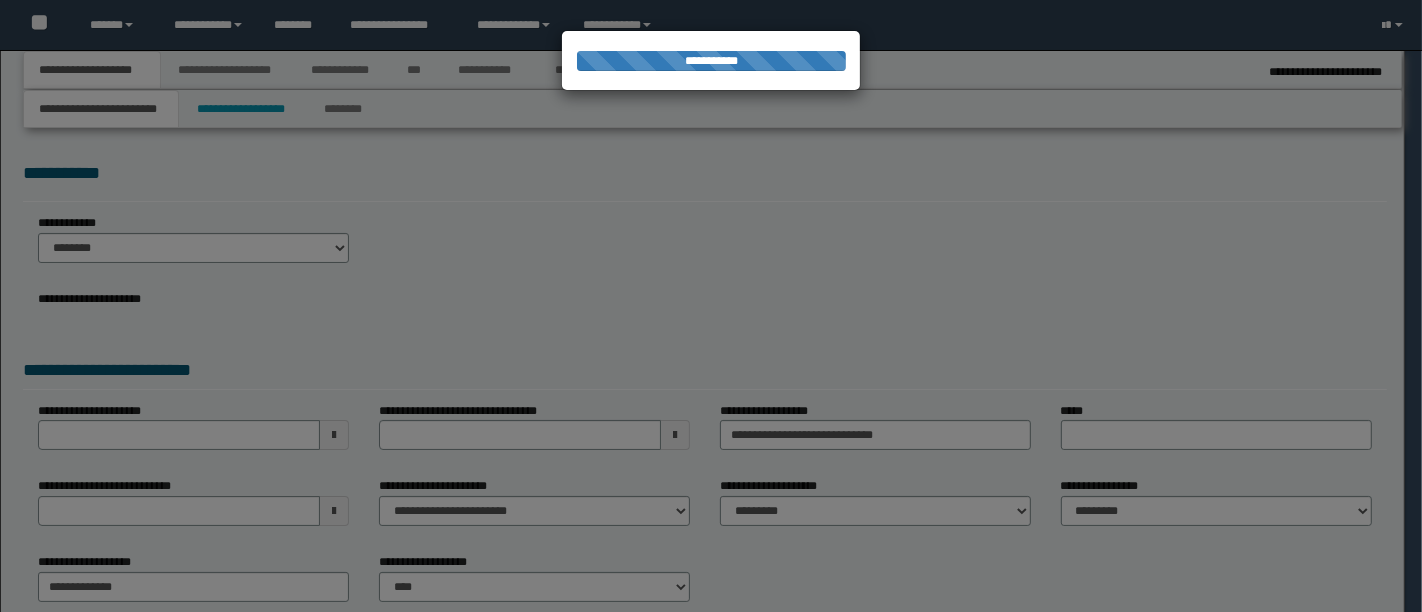 scroll, scrollTop: 0, scrollLeft: 0, axis: both 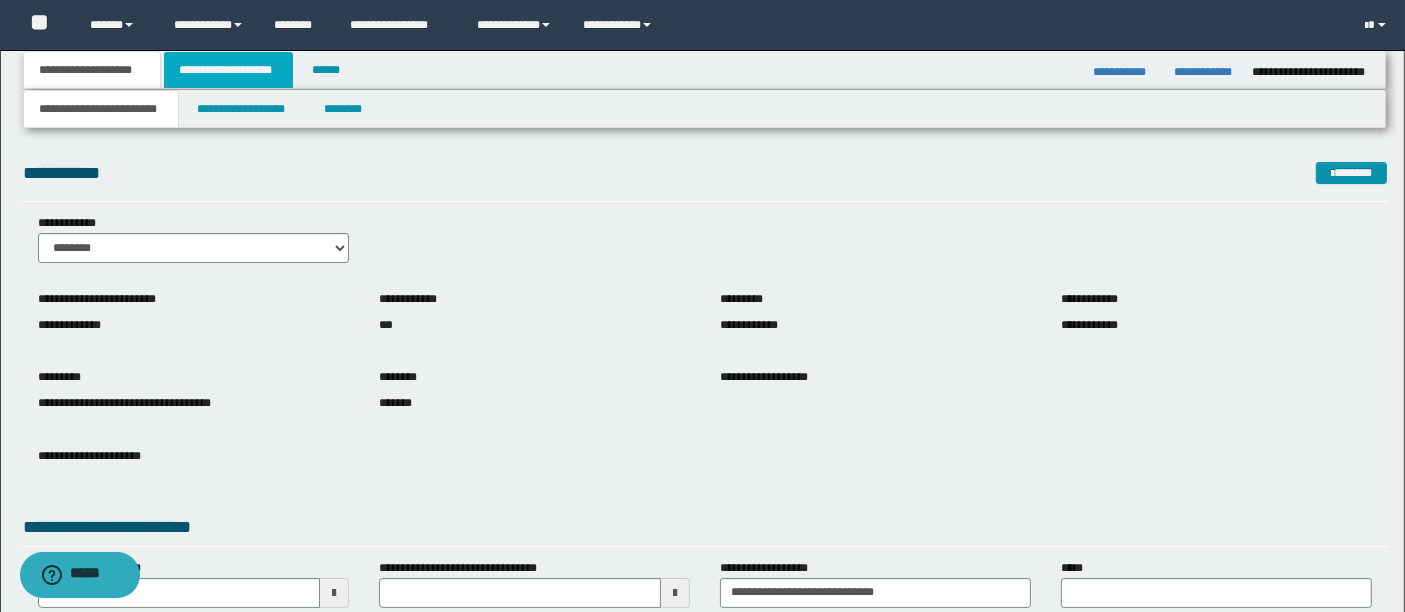 click on "**********" at bounding box center [228, 70] 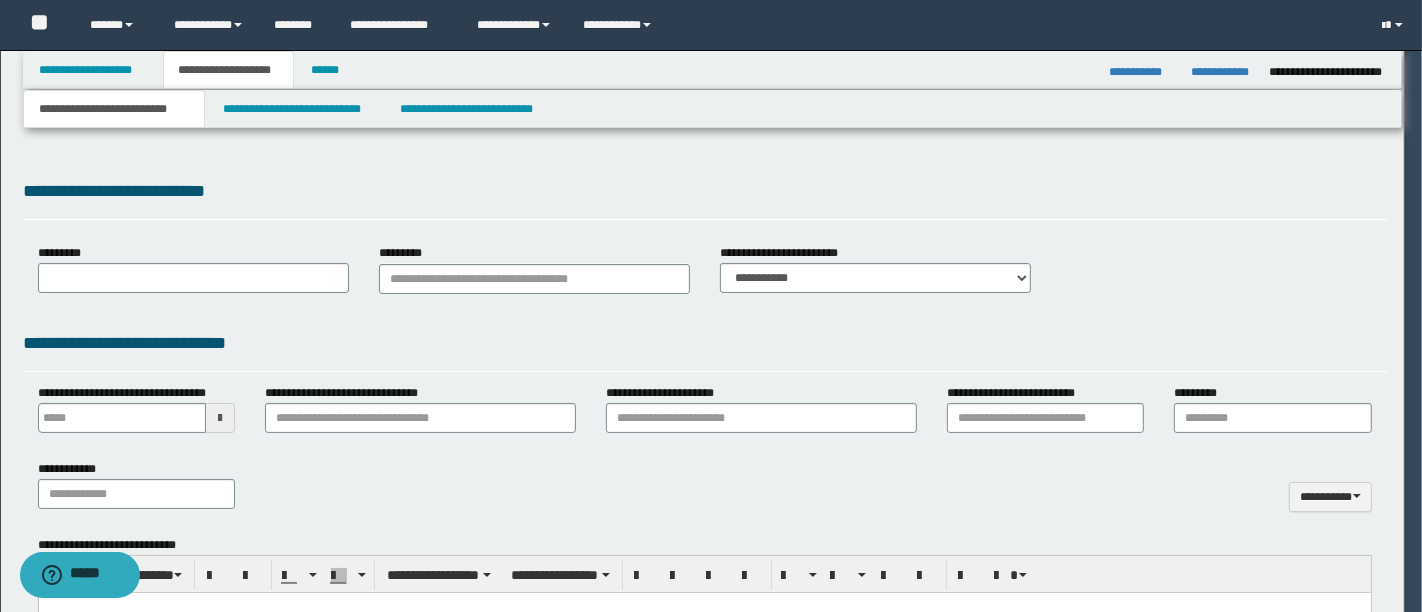 type 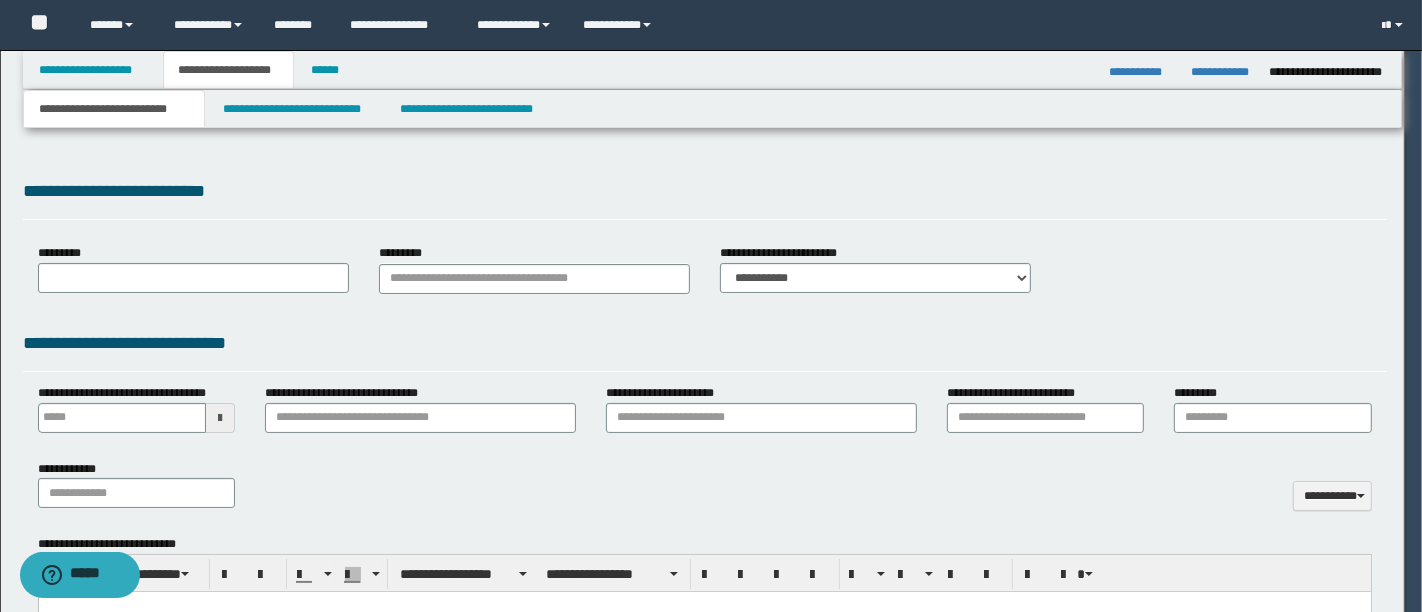 scroll, scrollTop: 0, scrollLeft: 0, axis: both 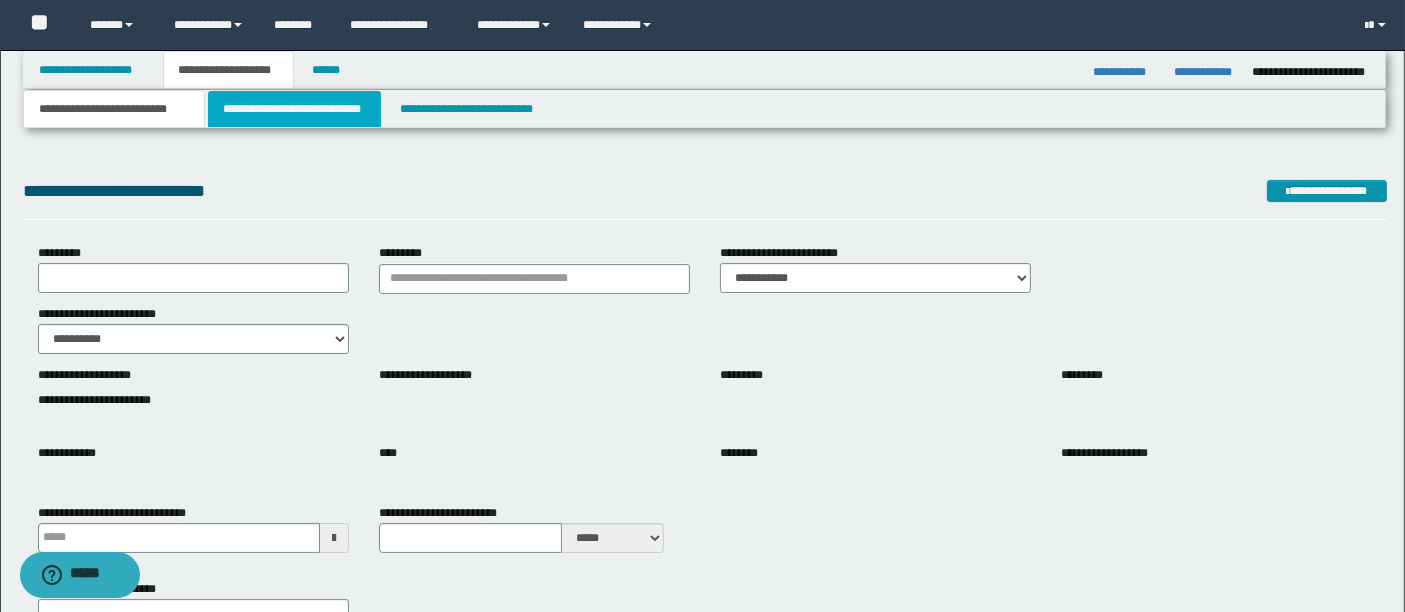click on "**********" at bounding box center (294, 109) 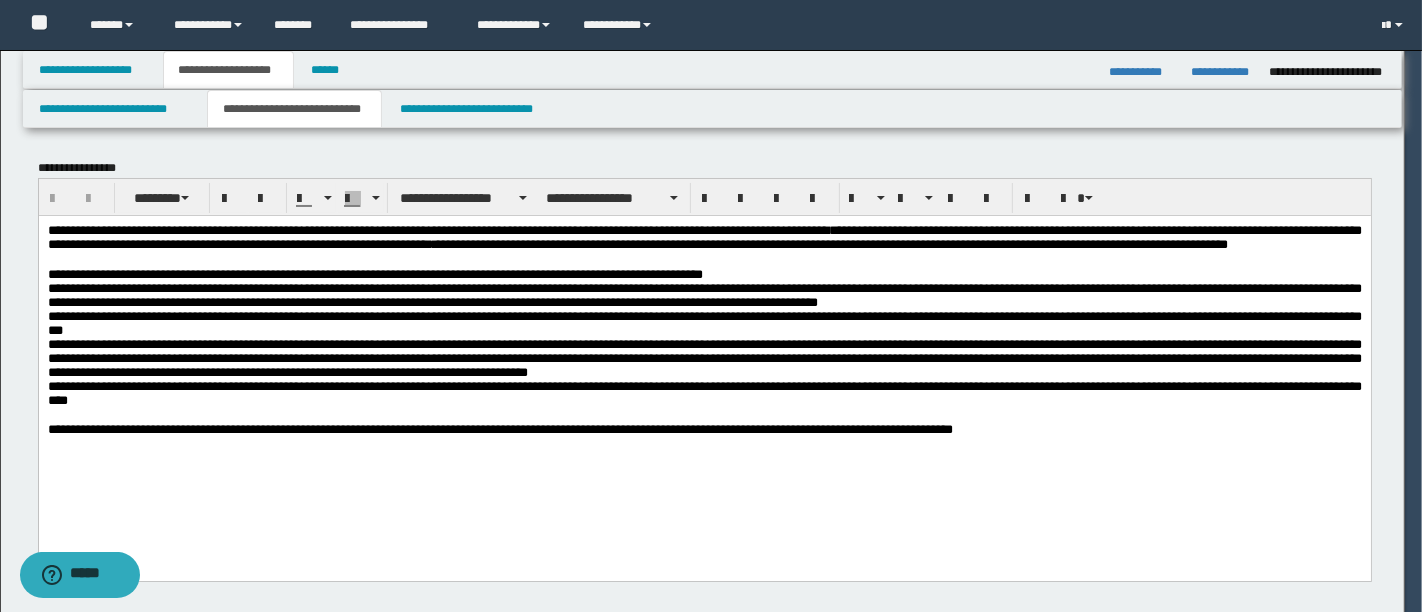 scroll, scrollTop: 0, scrollLeft: 0, axis: both 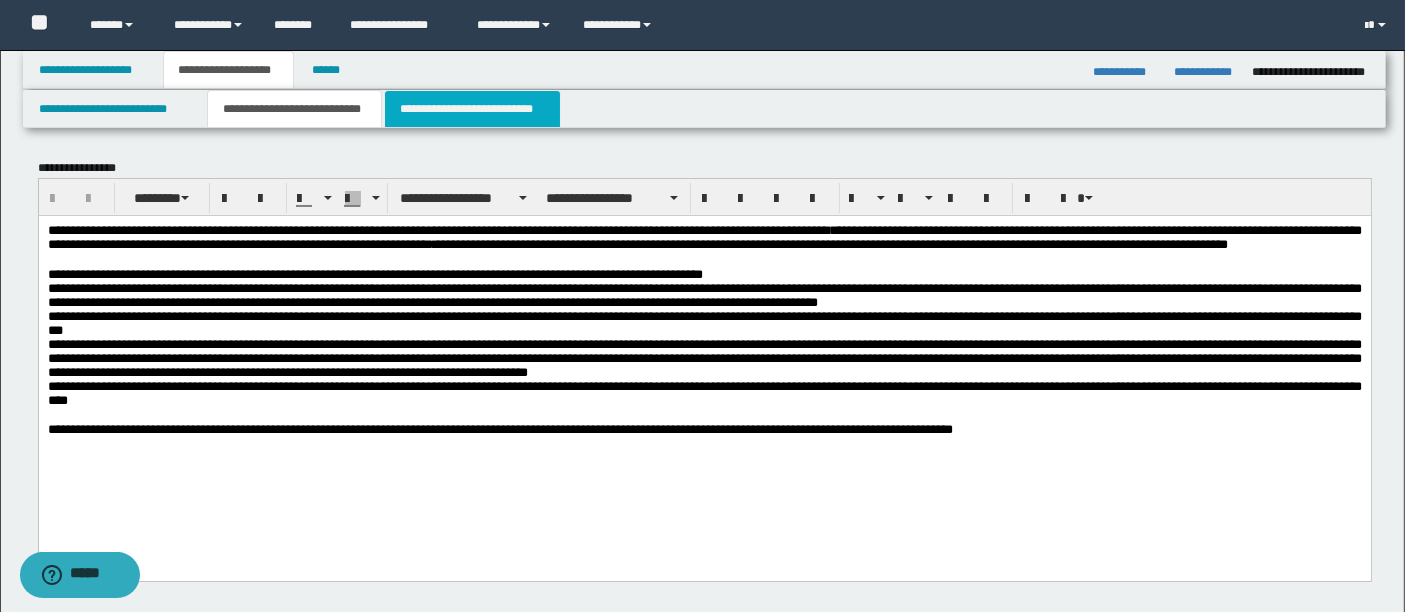 click on "**********" at bounding box center [472, 109] 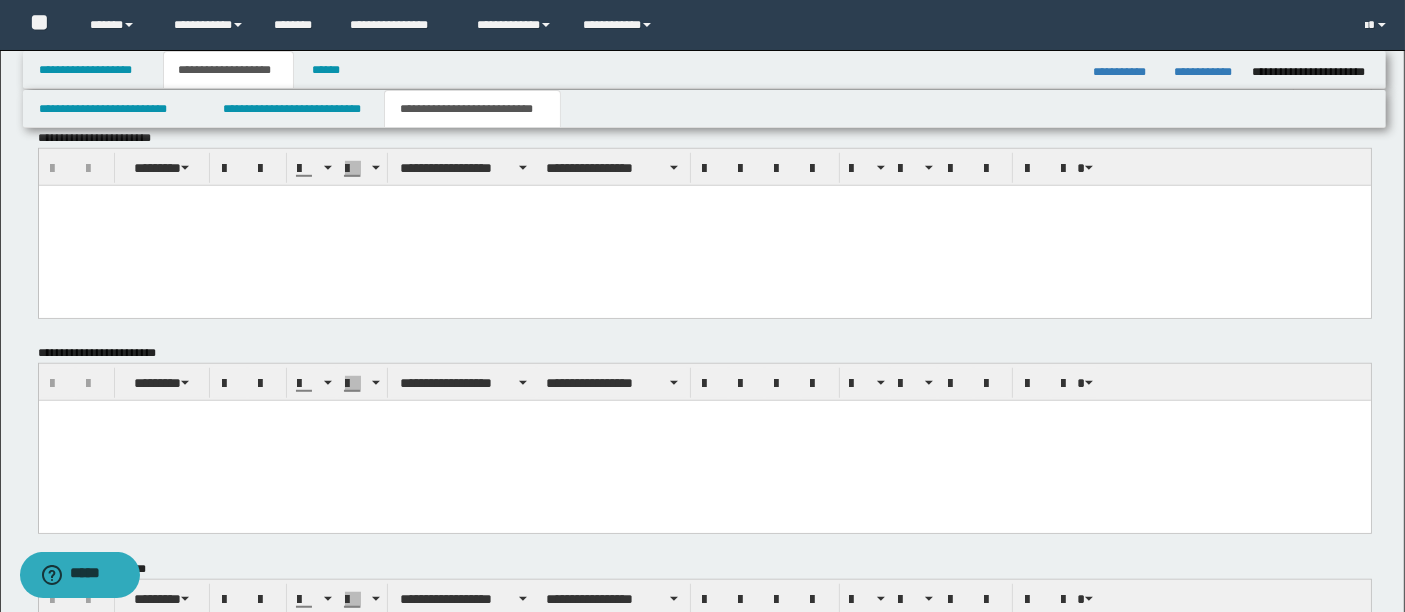 scroll, scrollTop: 1390, scrollLeft: 0, axis: vertical 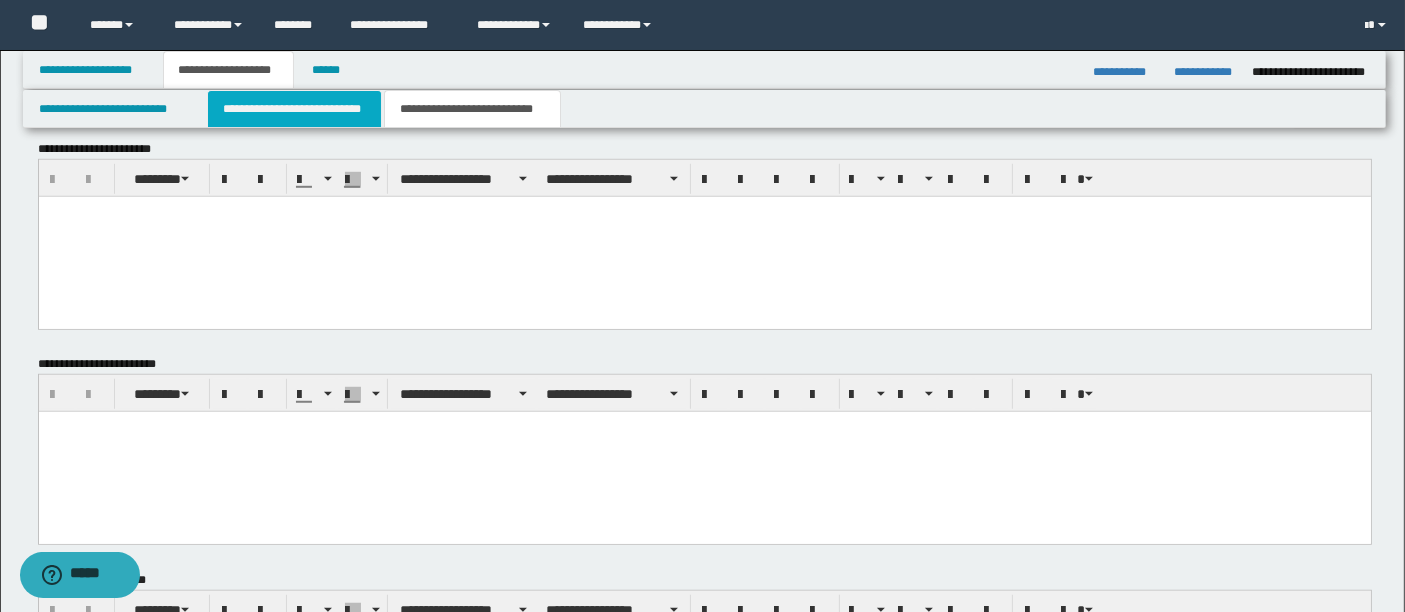 click on "**********" at bounding box center [294, 109] 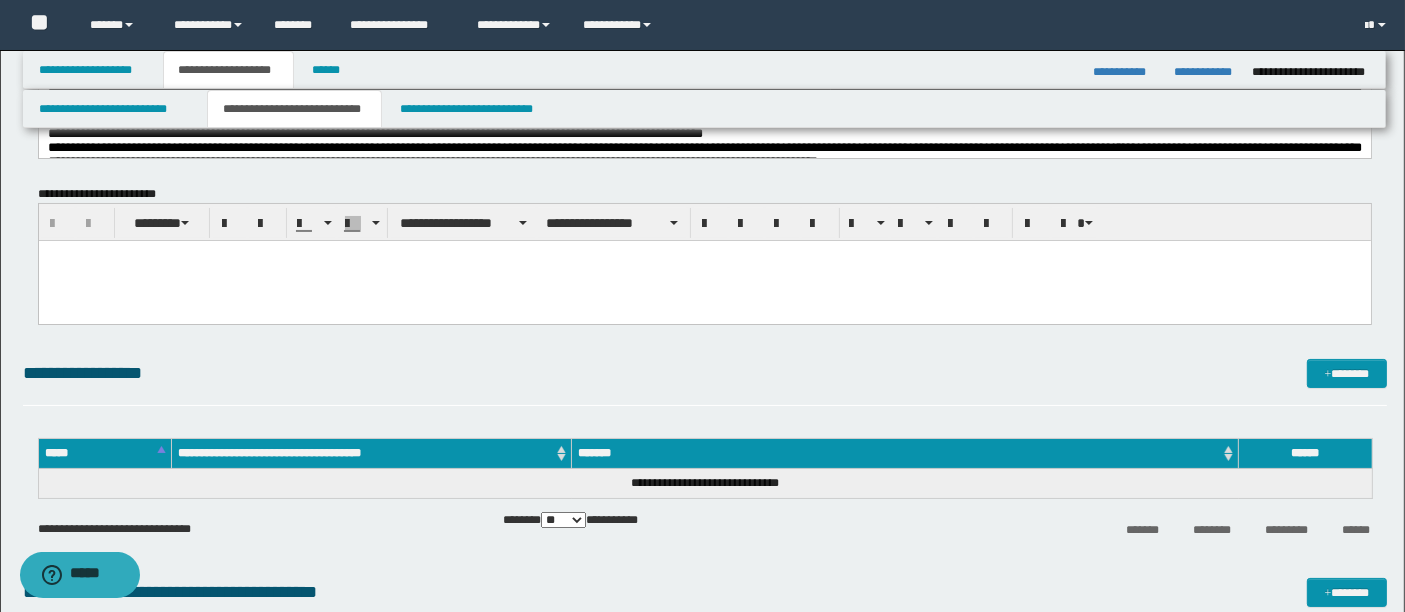 scroll, scrollTop: 0, scrollLeft: 0, axis: both 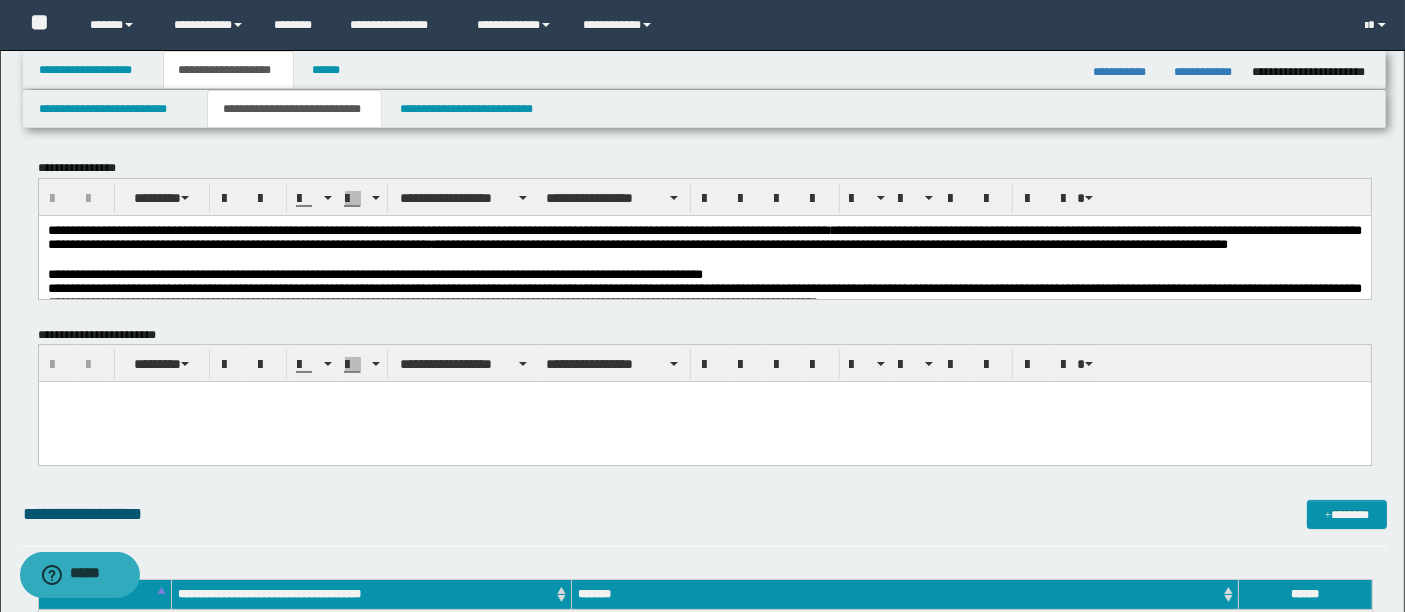 click at bounding box center (704, 422) 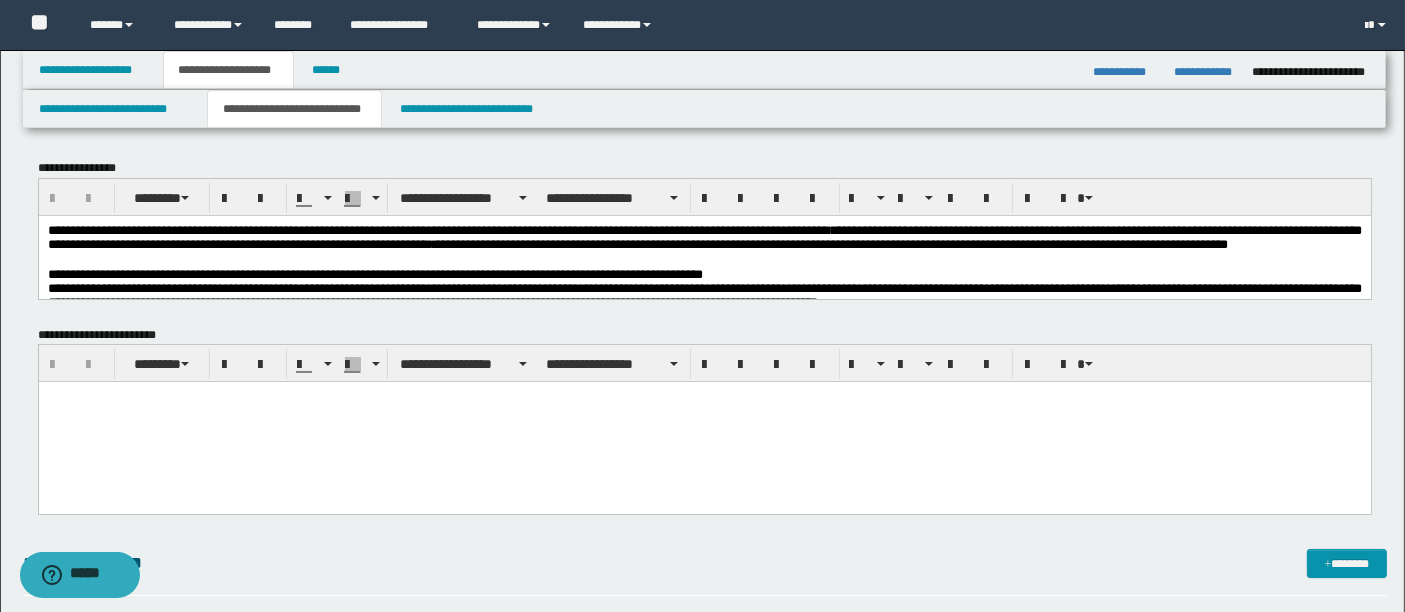 click at bounding box center (704, 422) 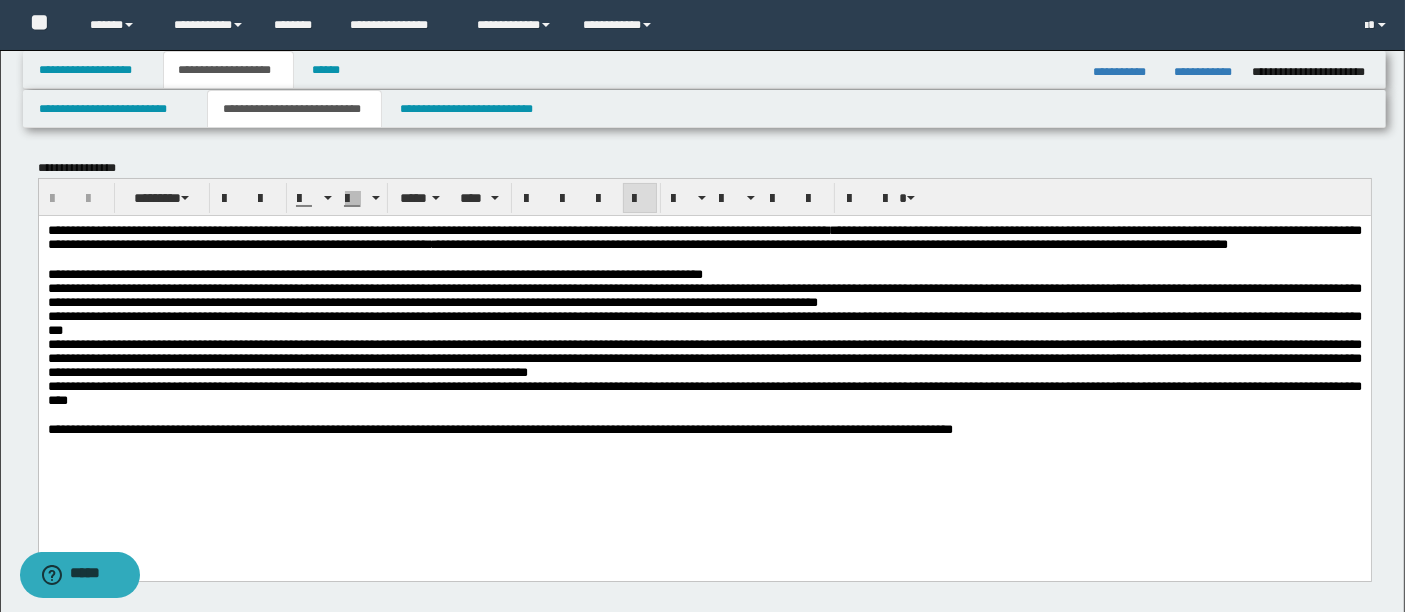 drag, startPoint x: 1193, startPoint y: 229, endPoint x: 560, endPoint y: 259, distance: 633.7105 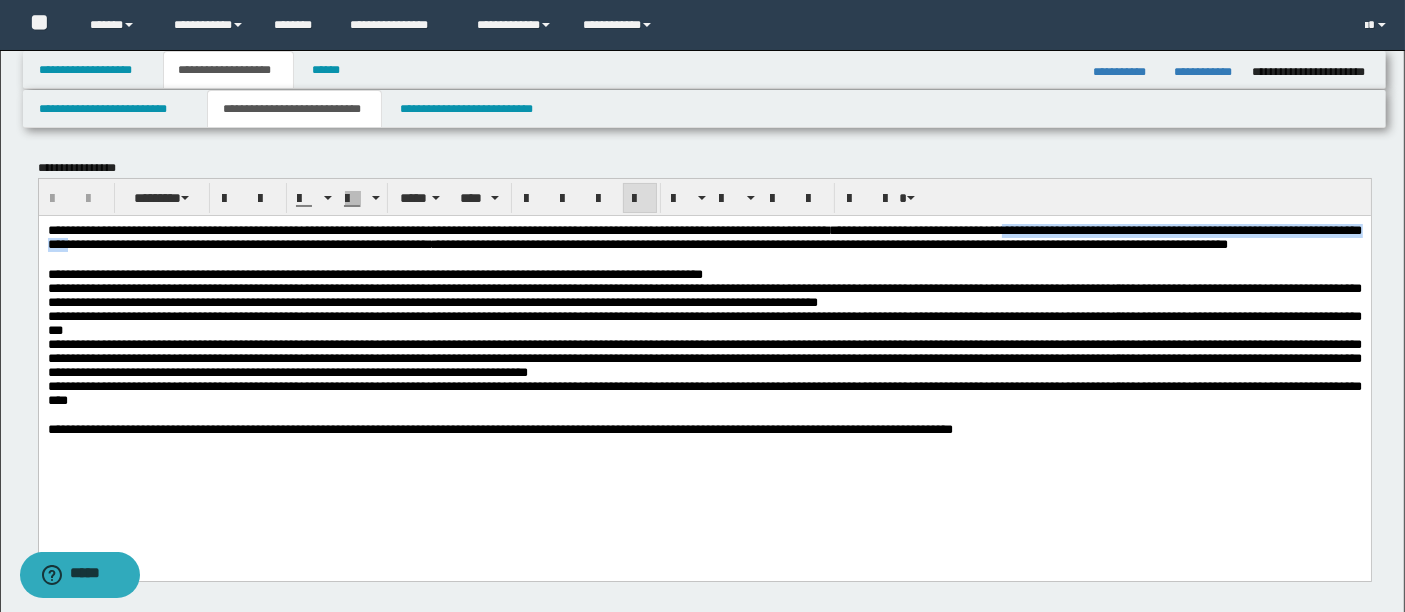 drag, startPoint x: 1196, startPoint y: 234, endPoint x: 379, endPoint y: 240, distance: 817.02203 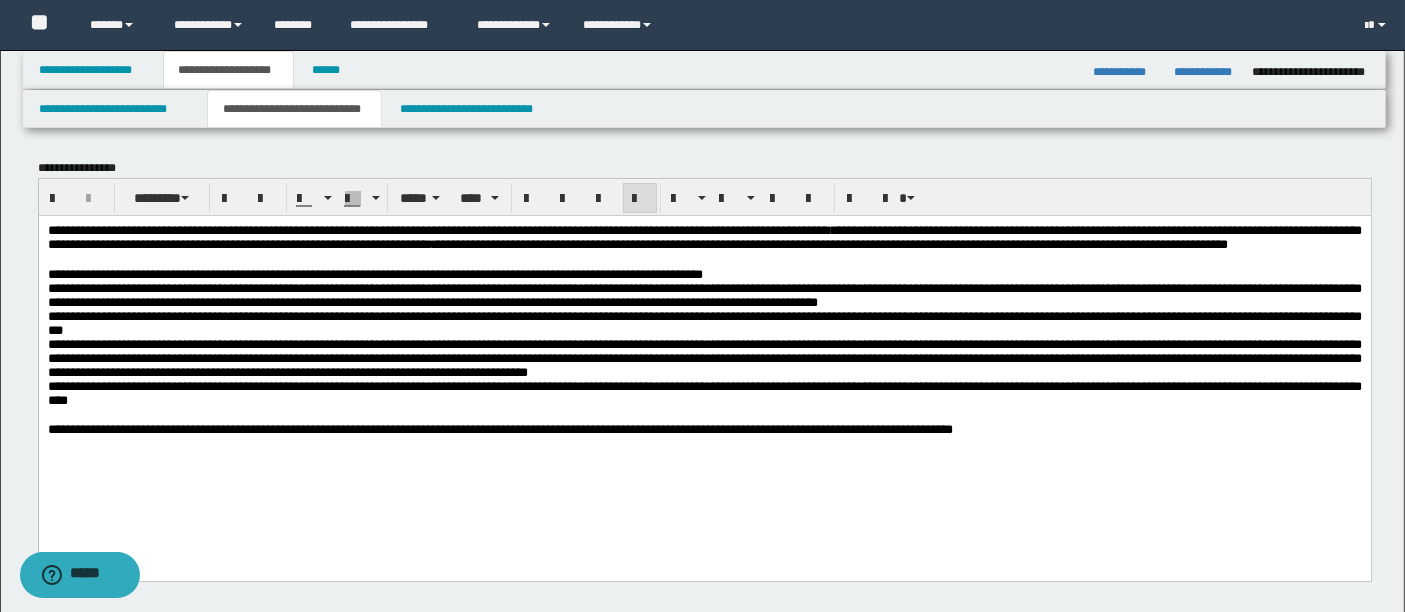 click on "**********" at bounding box center (704, 354) 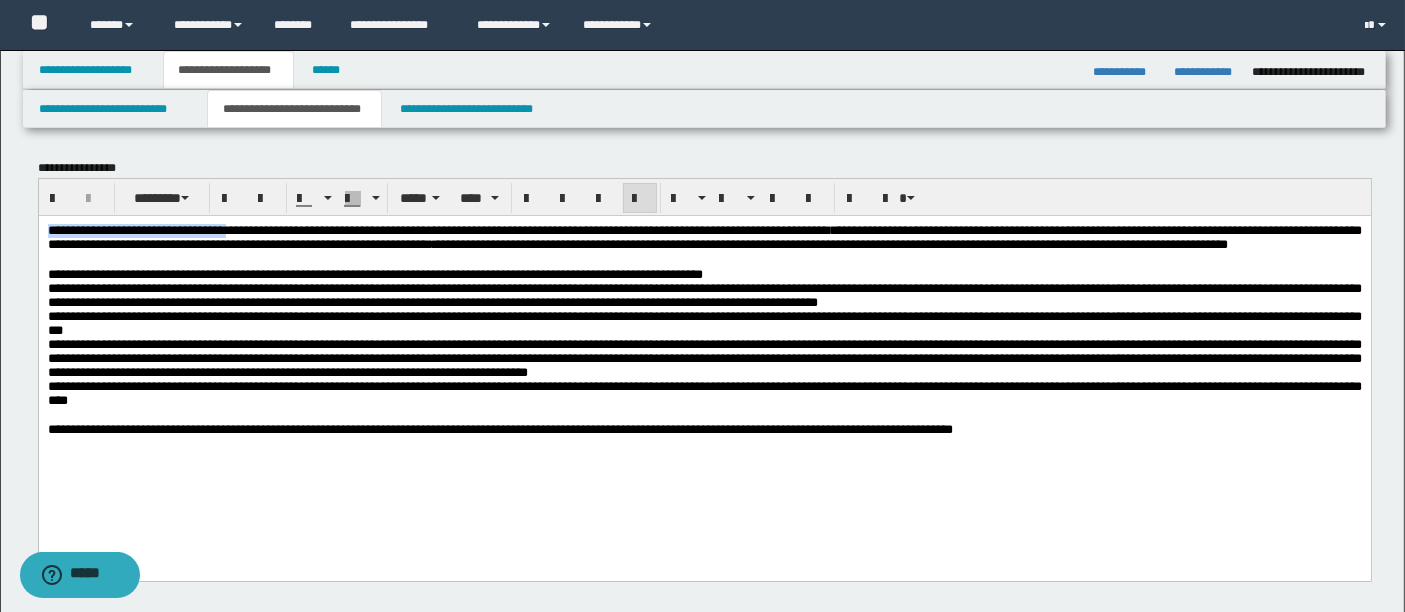 drag, startPoint x: 45, startPoint y: 226, endPoint x: 263, endPoint y: 214, distance: 218.33003 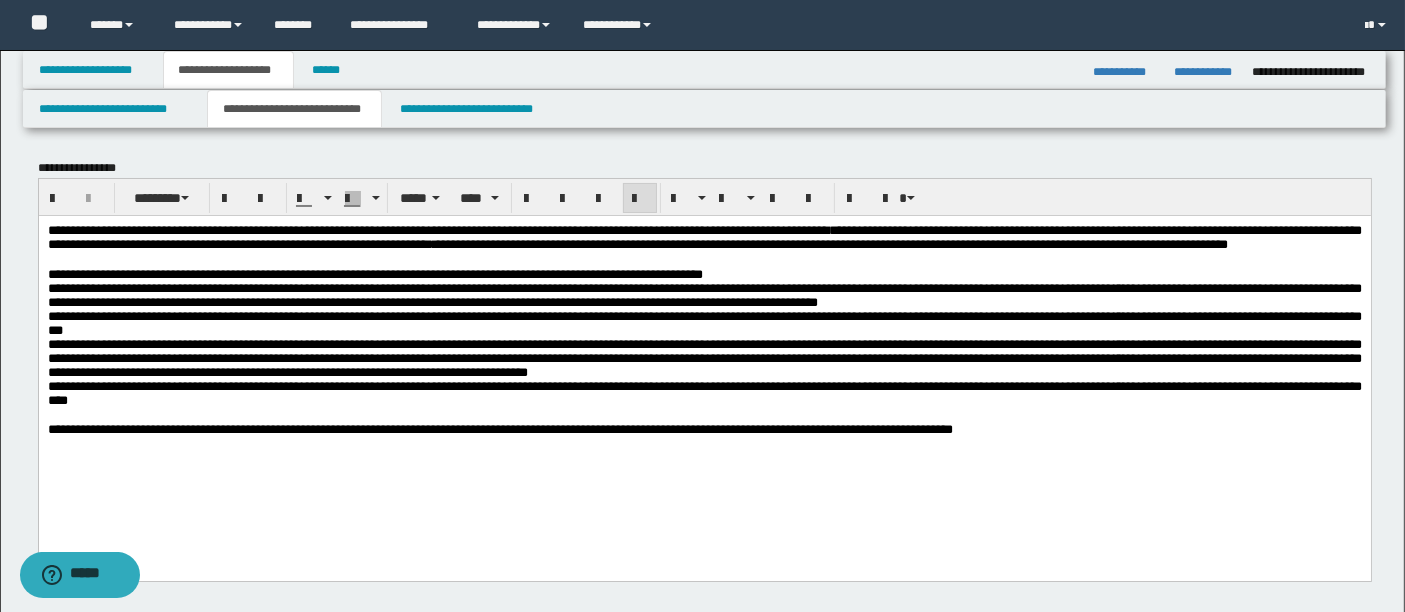 click on "**********" at bounding box center (704, 236) 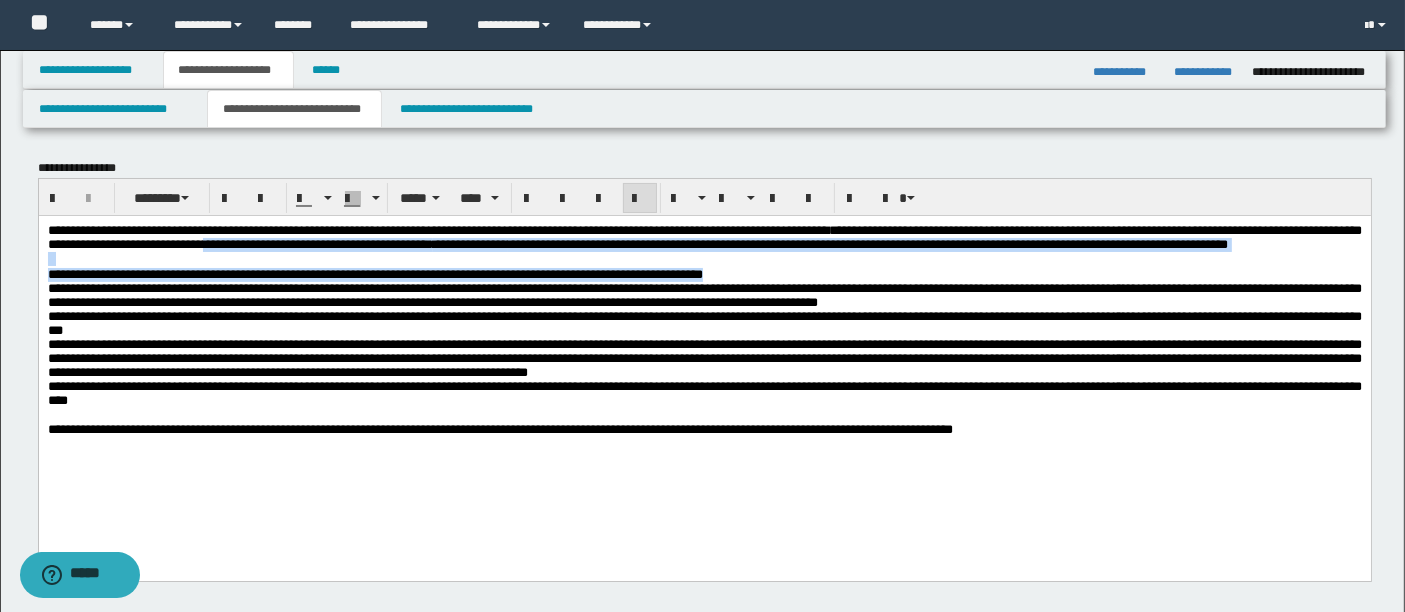 drag, startPoint x: 521, startPoint y: 251, endPoint x: 853, endPoint y: 294, distance: 334.77307 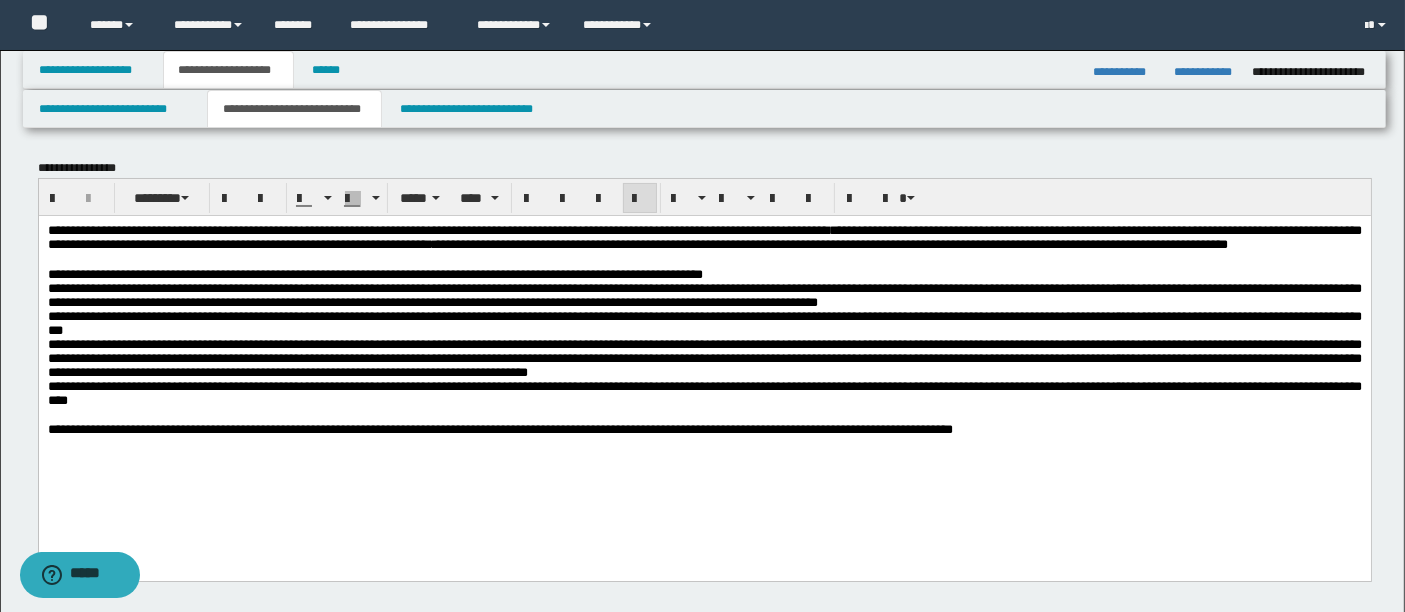 click on "**********" at bounding box center (704, 357) 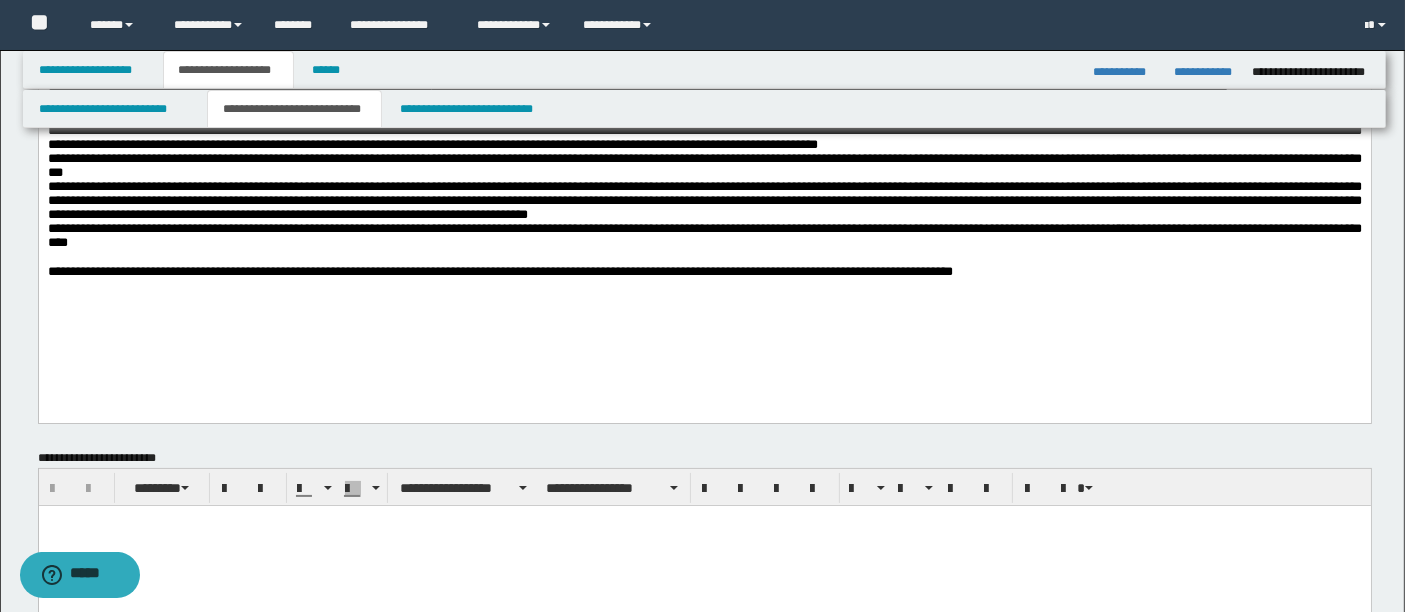 scroll, scrollTop: 156, scrollLeft: 0, axis: vertical 